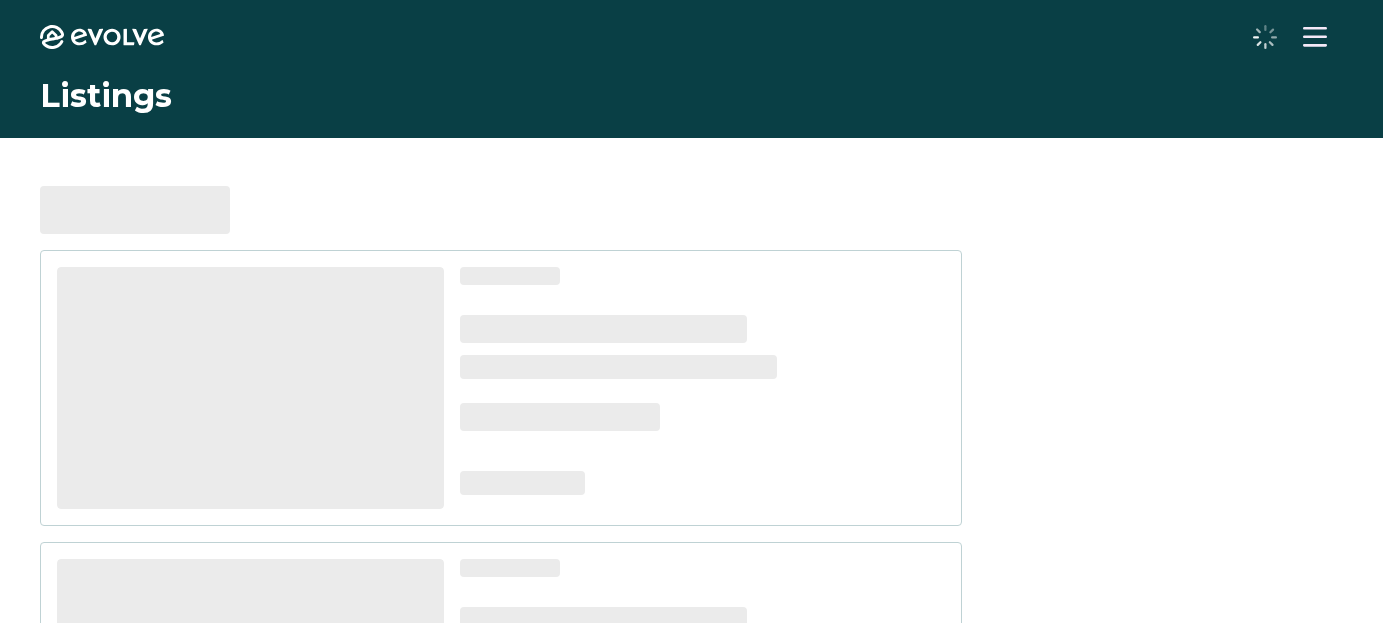 scroll, scrollTop: 0, scrollLeft: 0, axis: both 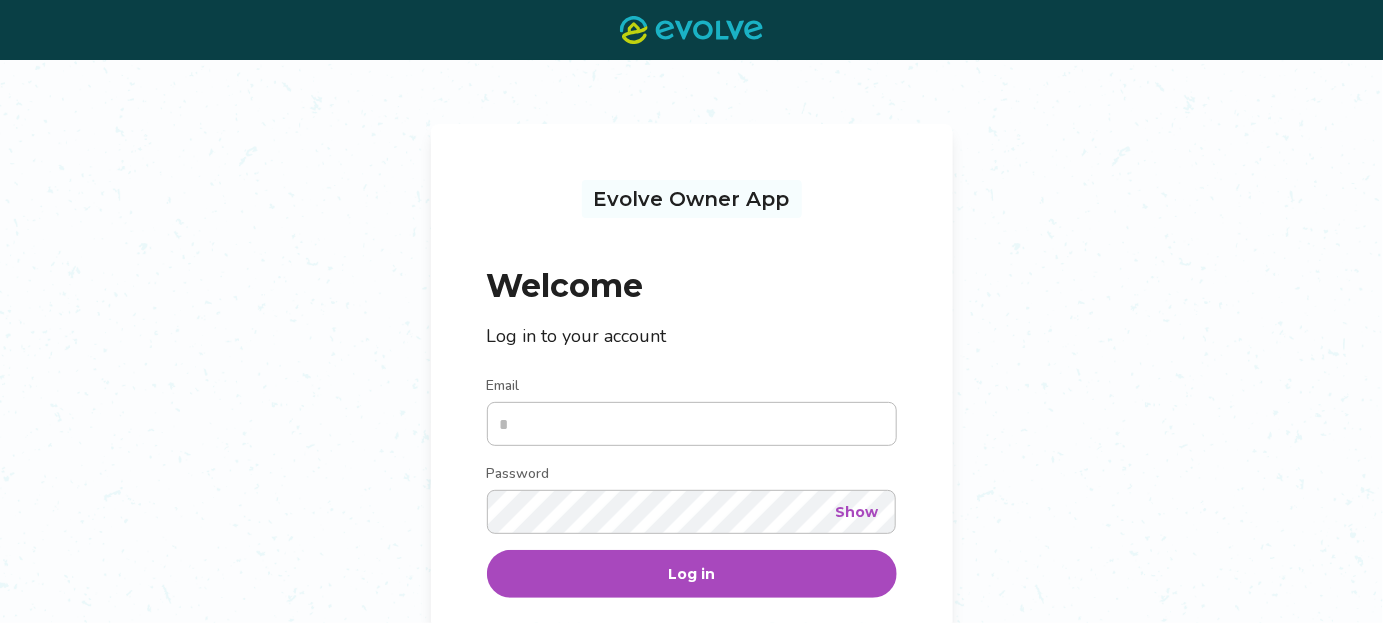 type on "**********" 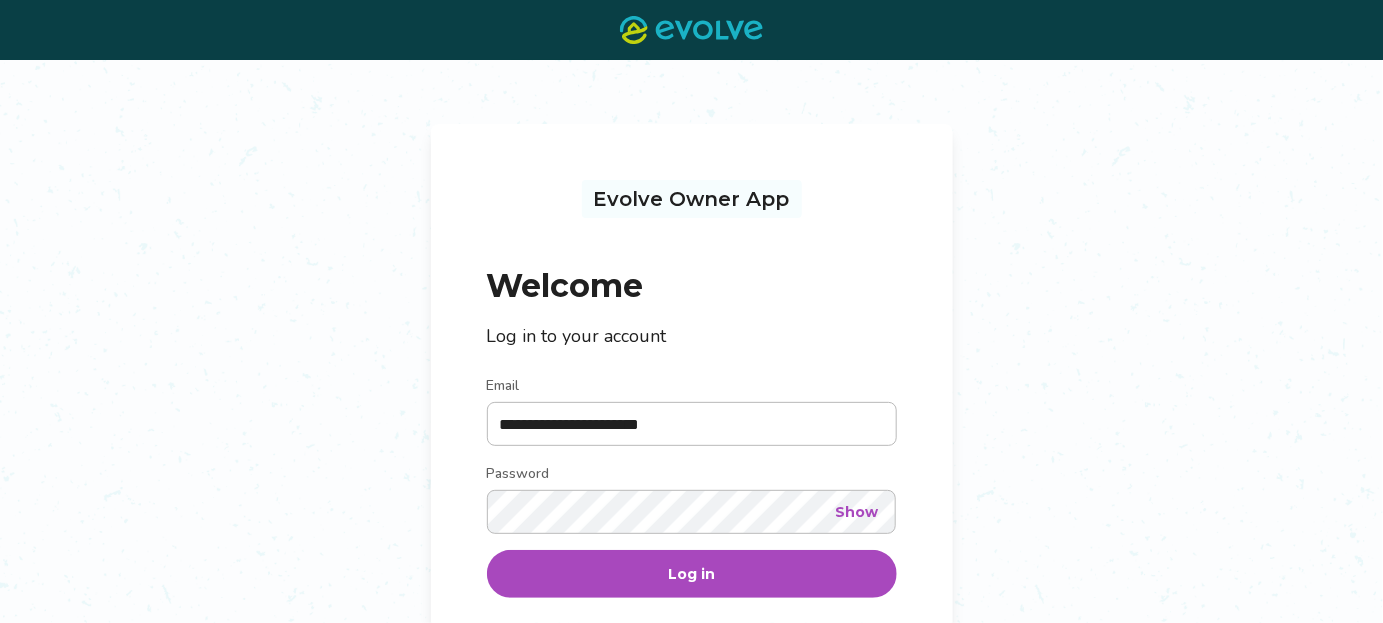 click on "Log in" at bounding box center [692, 574] 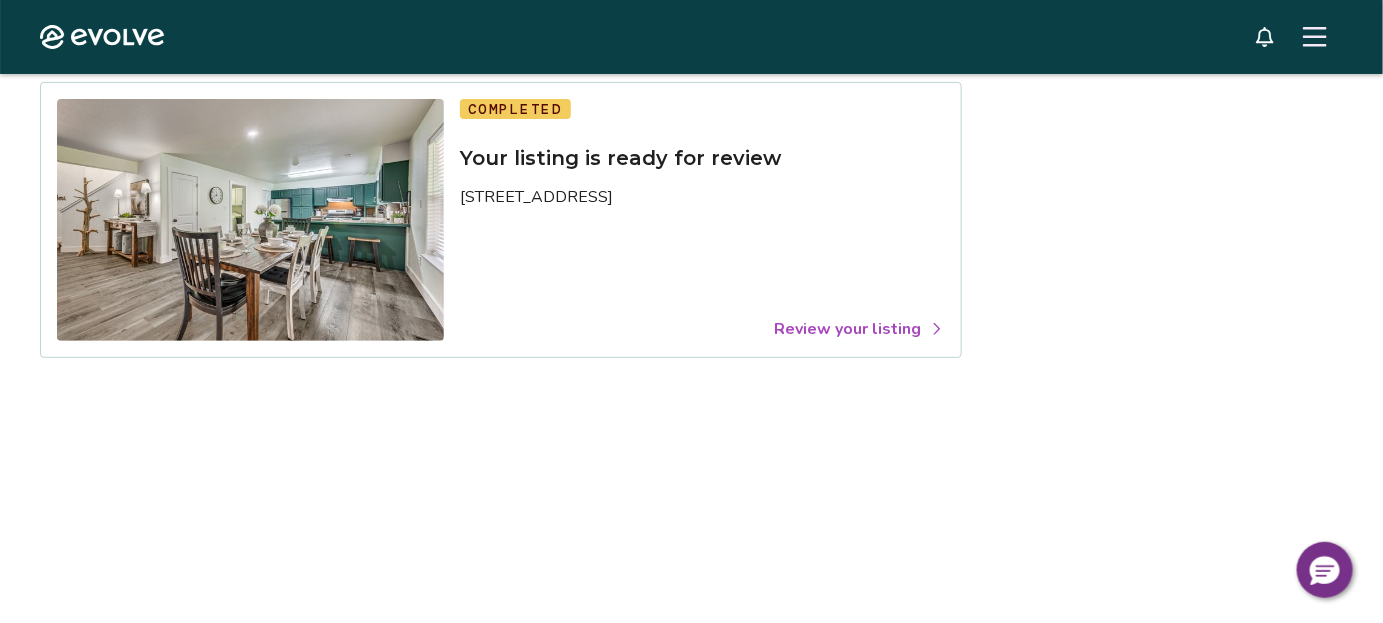 scroll, scrollTop: 0, scrollLeft: 0, axis: both 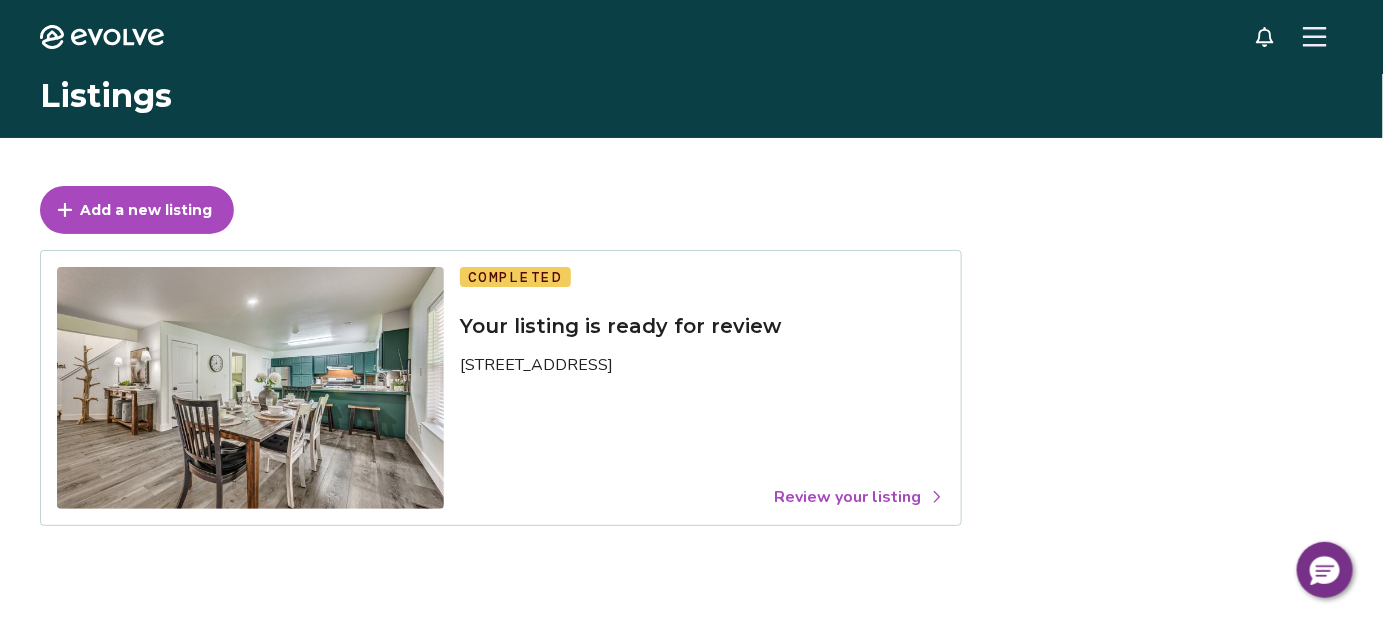 click on "Review your listing" at bounding box center [859, 497] 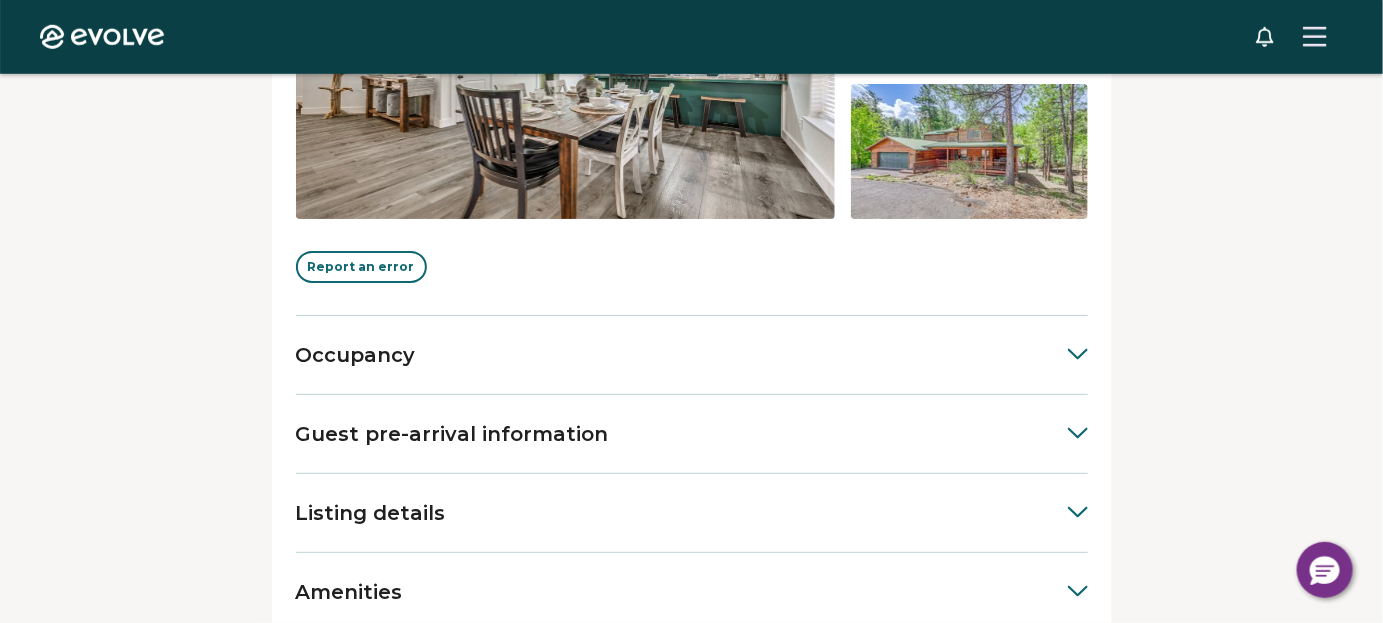 scroll, scrollTop: 700, scrollLeft: 0, axis: vertical 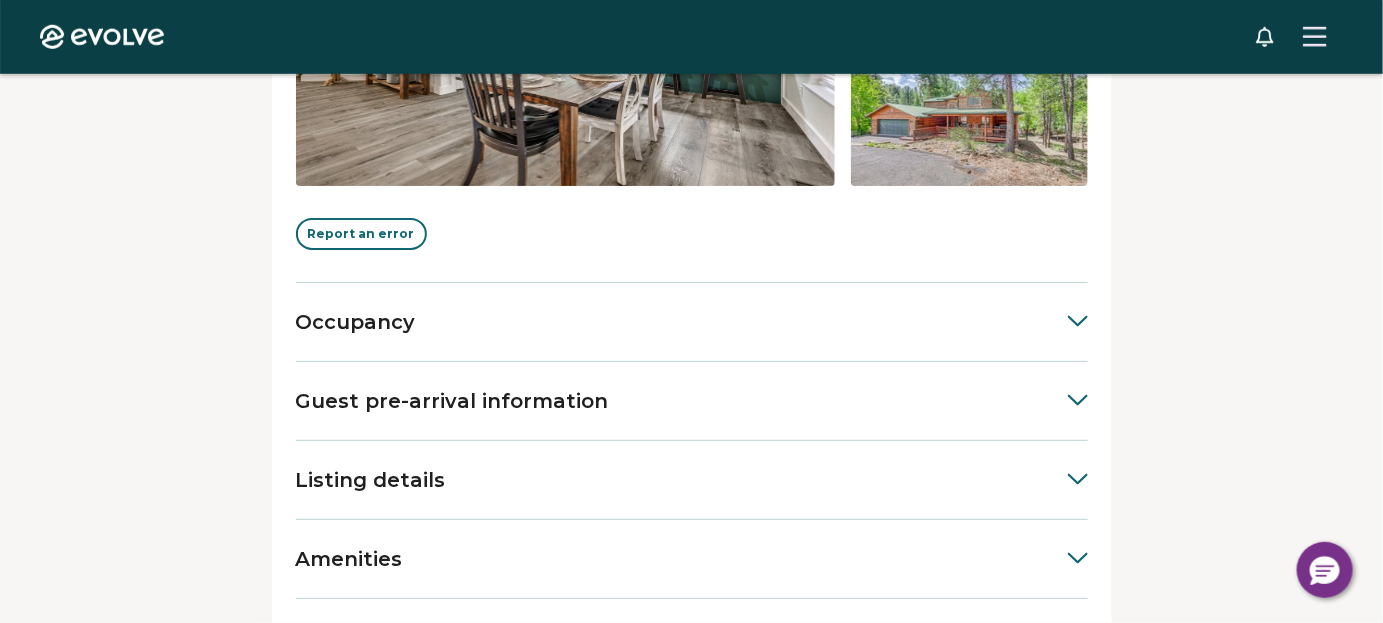click on "Occupancy" at bounding box center [692, 322] 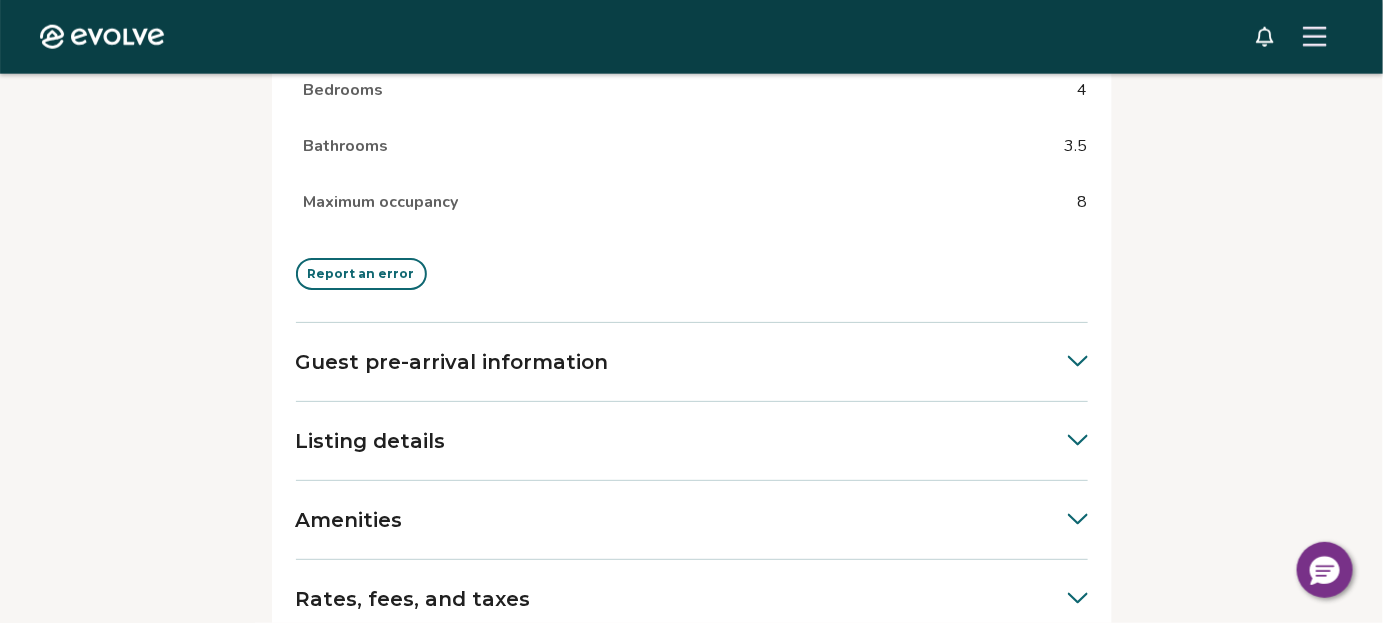scroll, scrollTop: 1000, scrollLeft: 0, axis: vertical 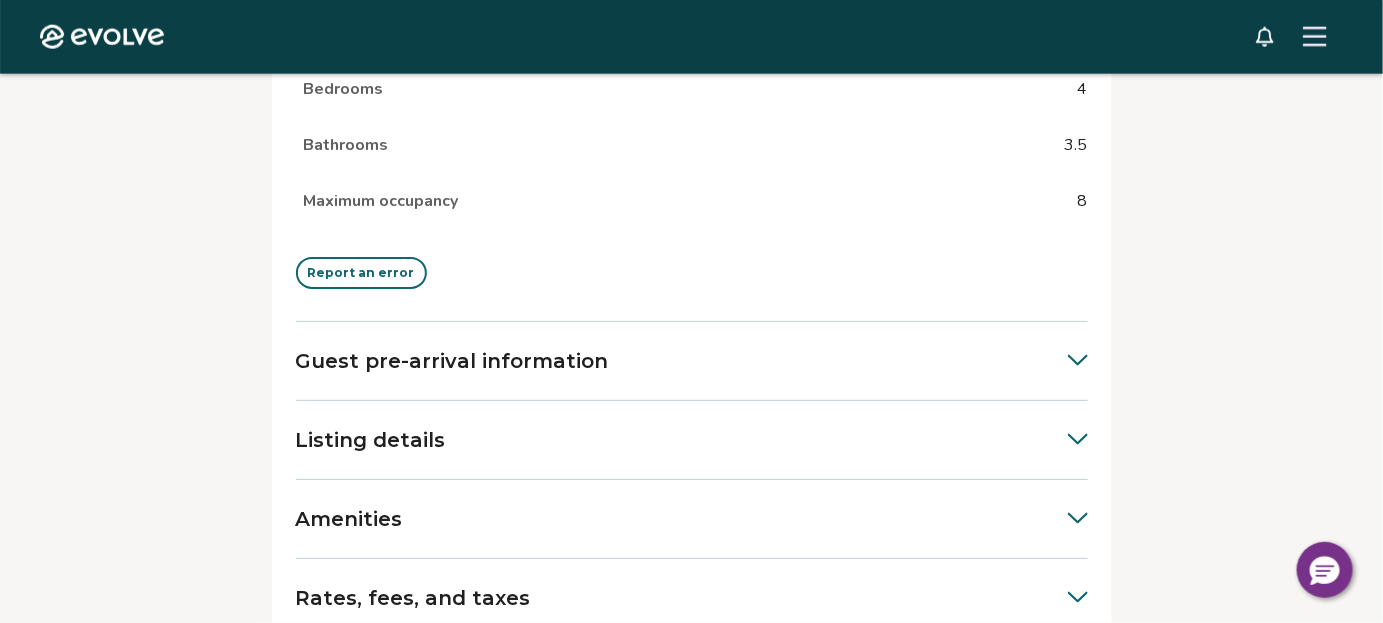 click on "Guest pre-arrival information" at bounding box center [692, 361] 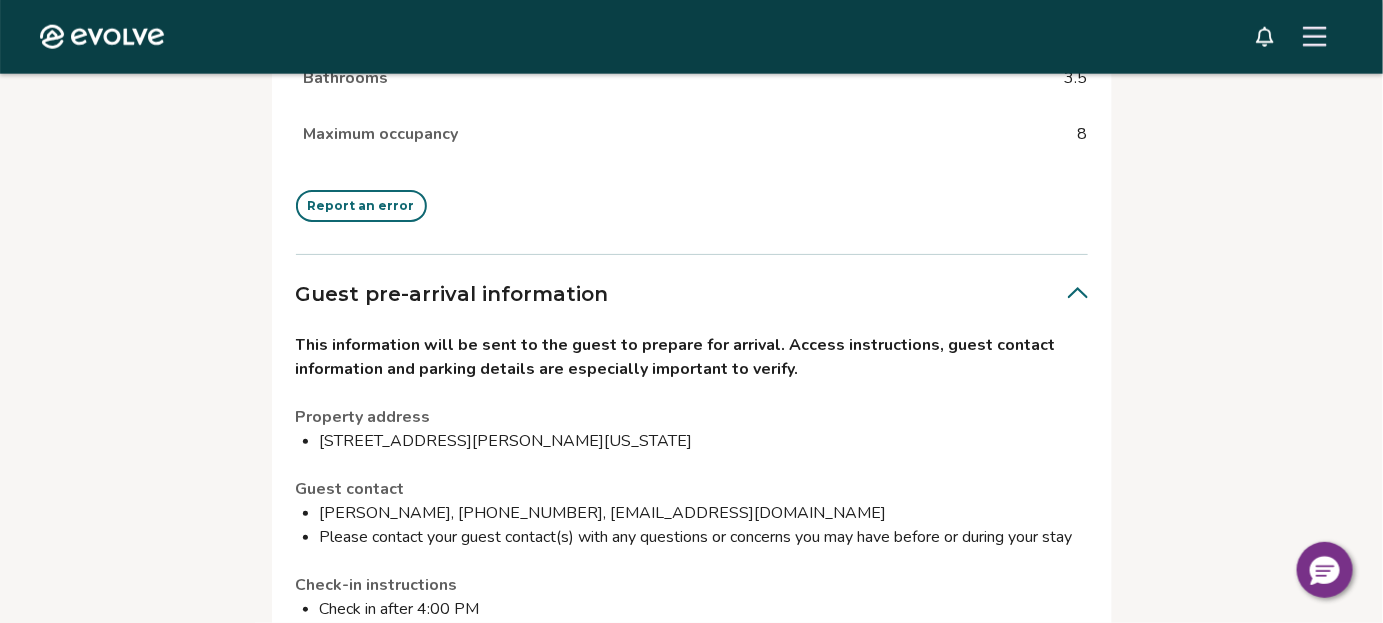 scroll, scrollTop: 1100, scrollLeft: 0, axis: vertical 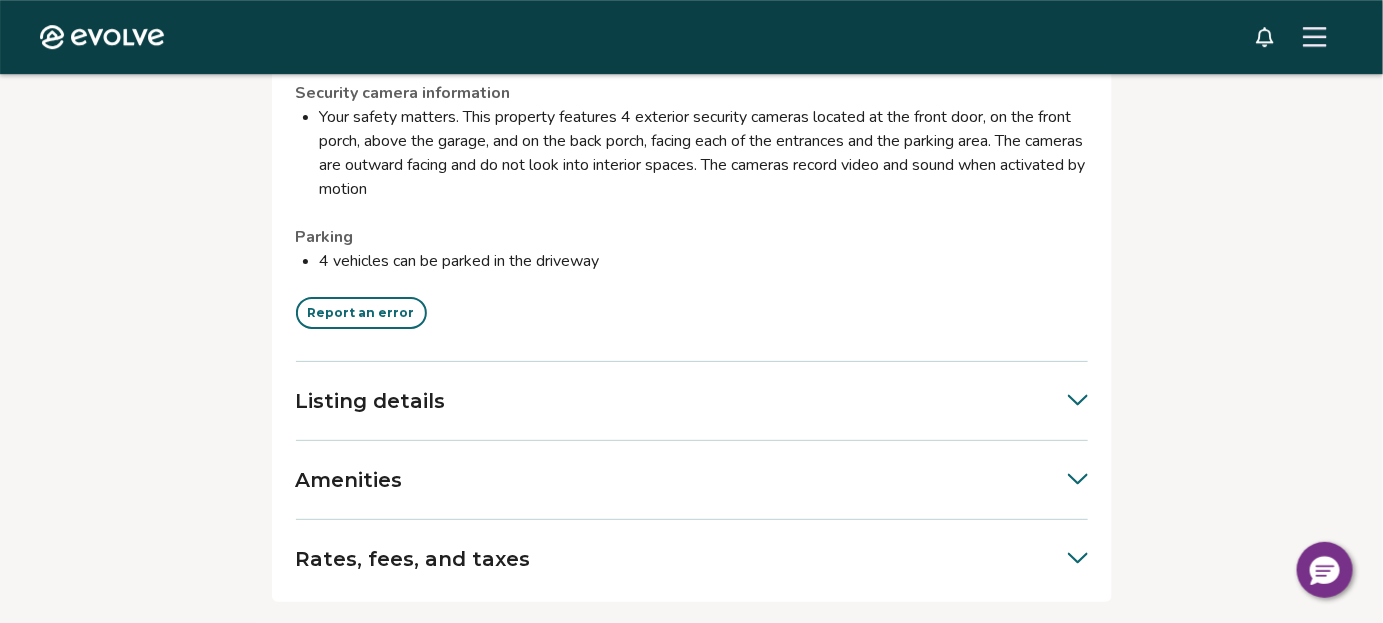 click on "Listing details" at bounding box center (692, 401) 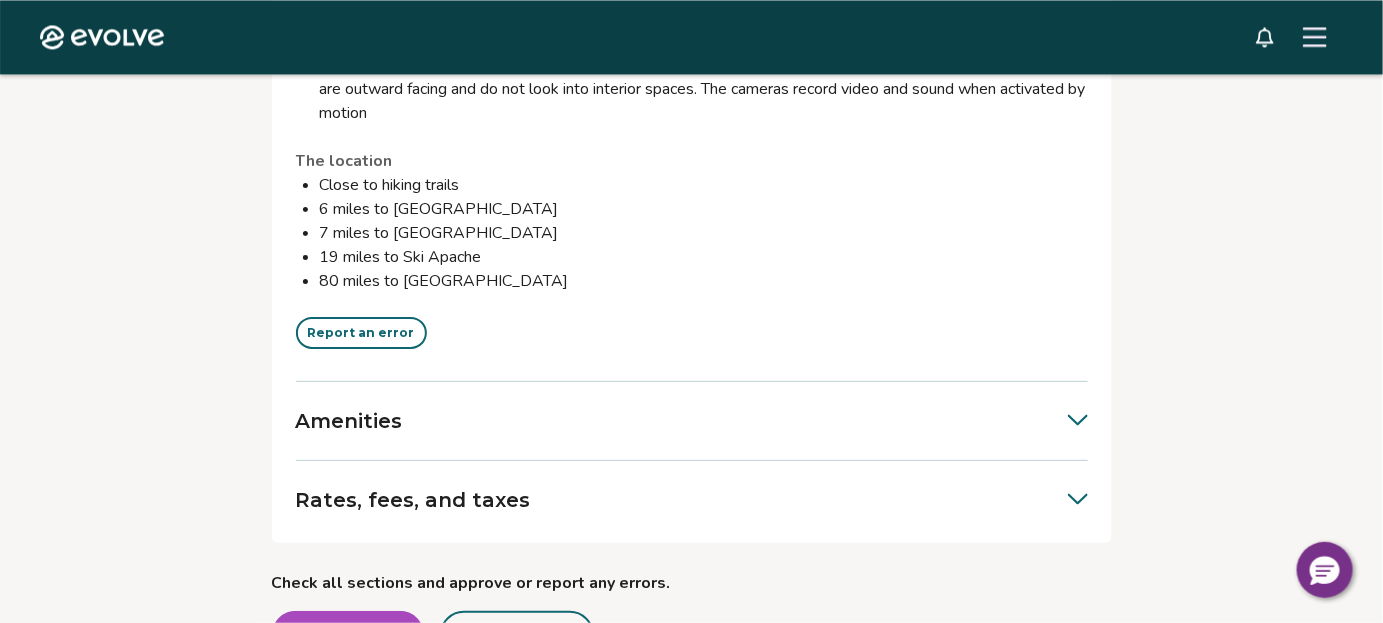 scroll, scrollTop: 4499, scrollLeft: 0, axis: vertical 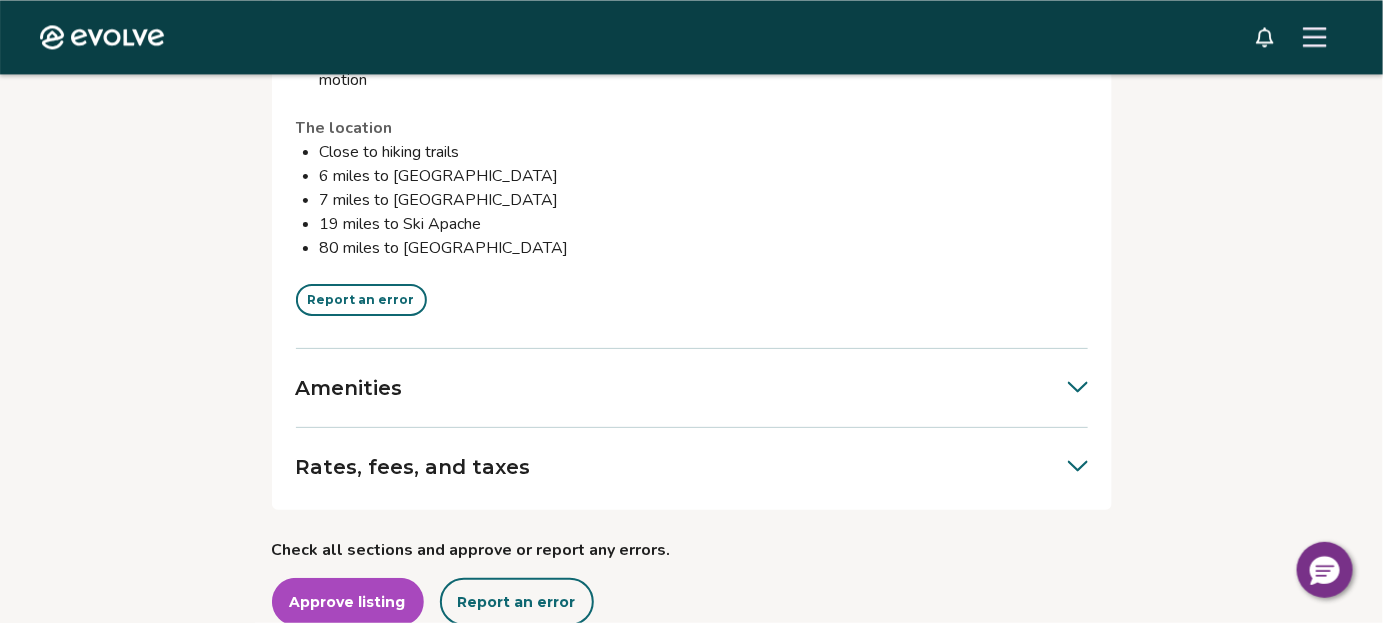 click on "Amenities" at bounding box center (692, 388) 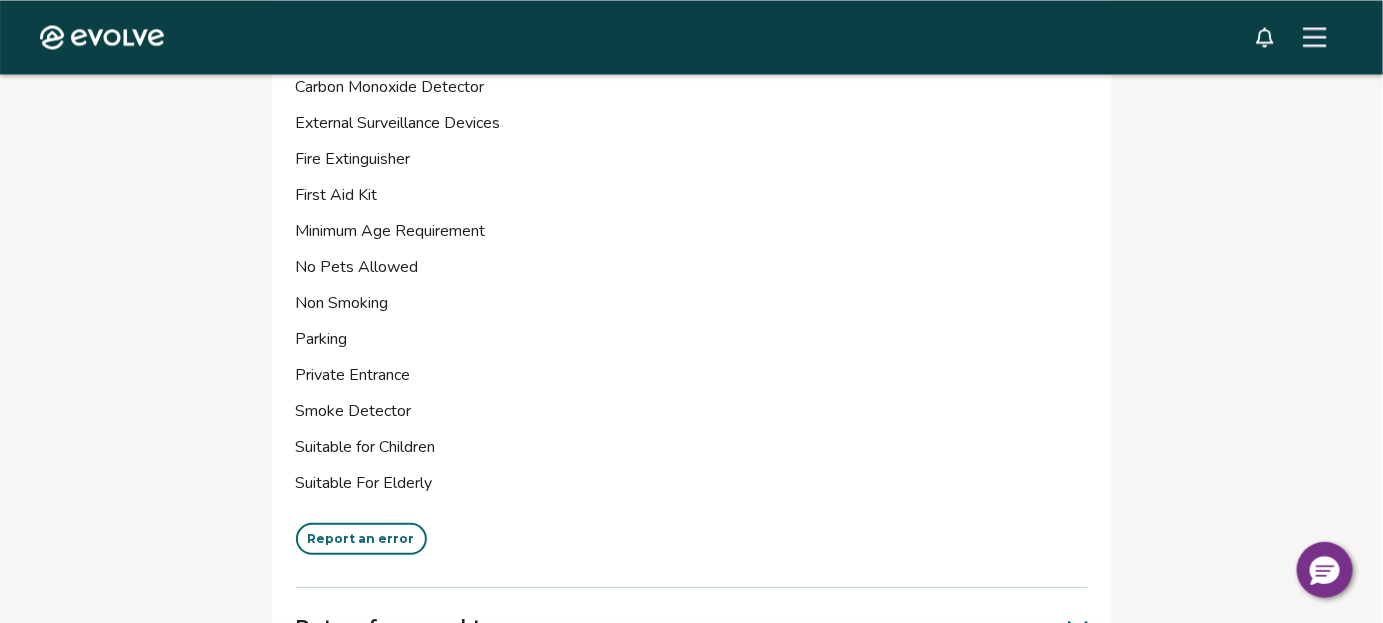 scroll, scrollTop: 7493, scrollLeft: 0, axis: vertical 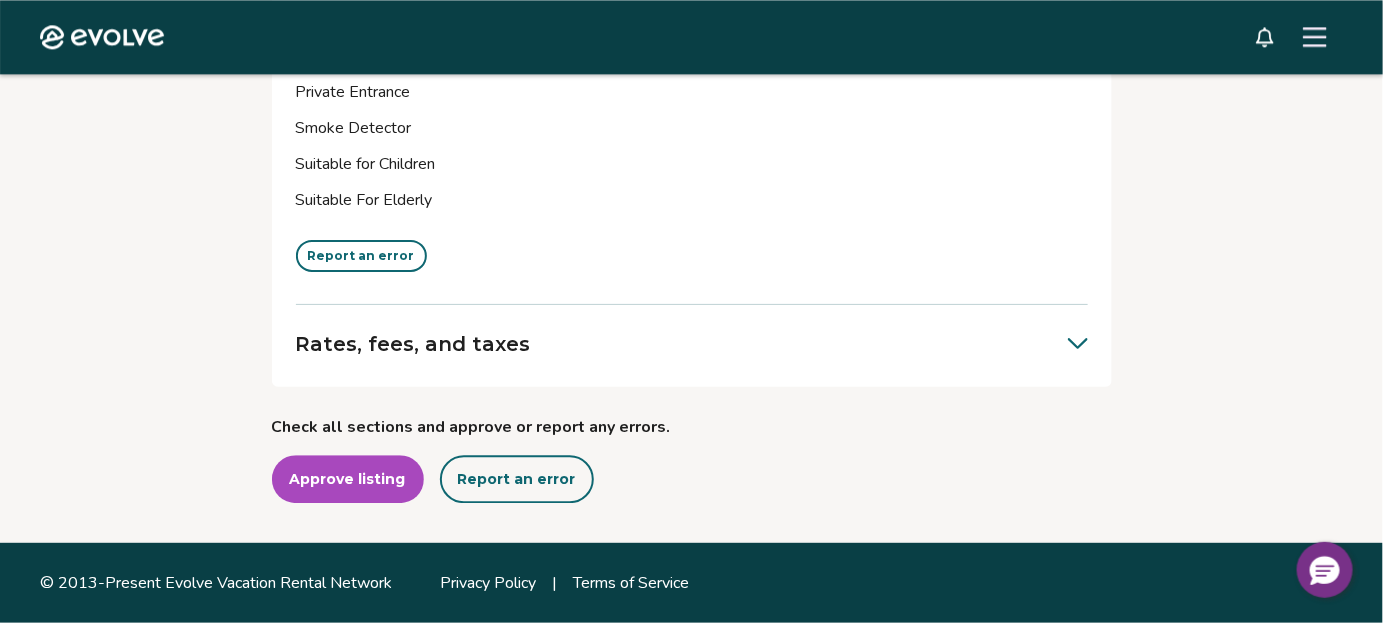 click on "Rates, fees, and taxes" at bounding box center (692, 344) 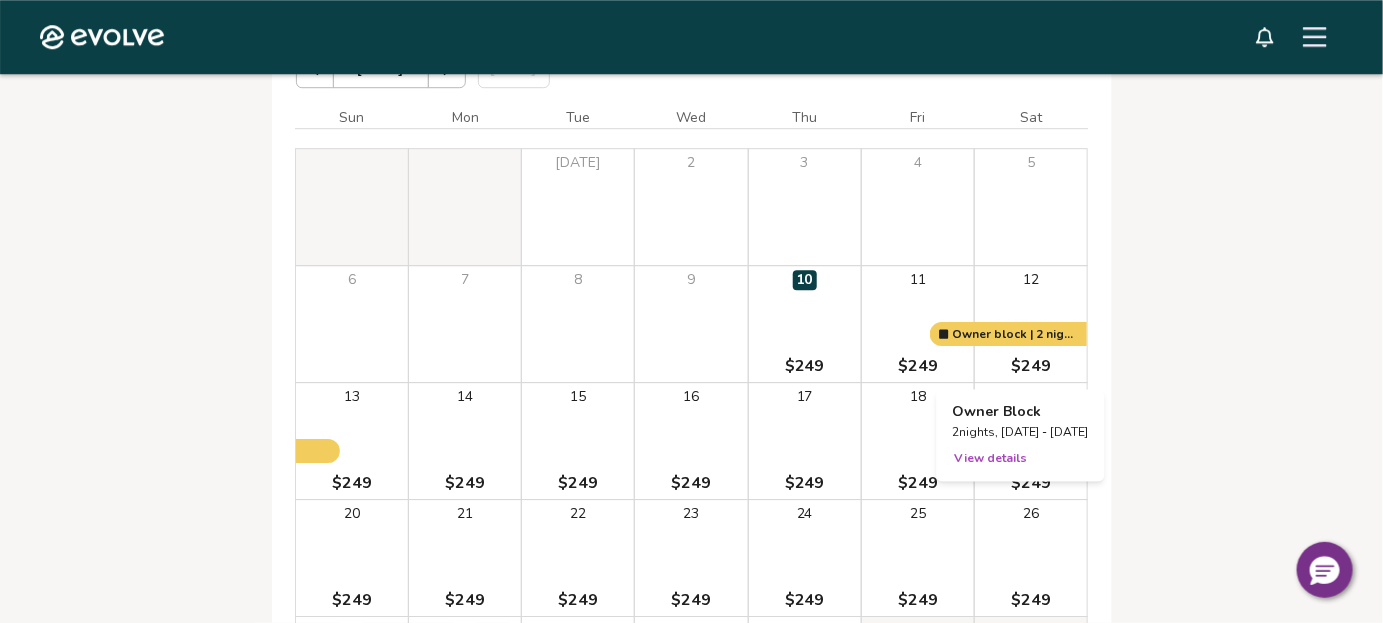 scroll, scrollTop: 7893, scrollLeft: 0, axis: vertical 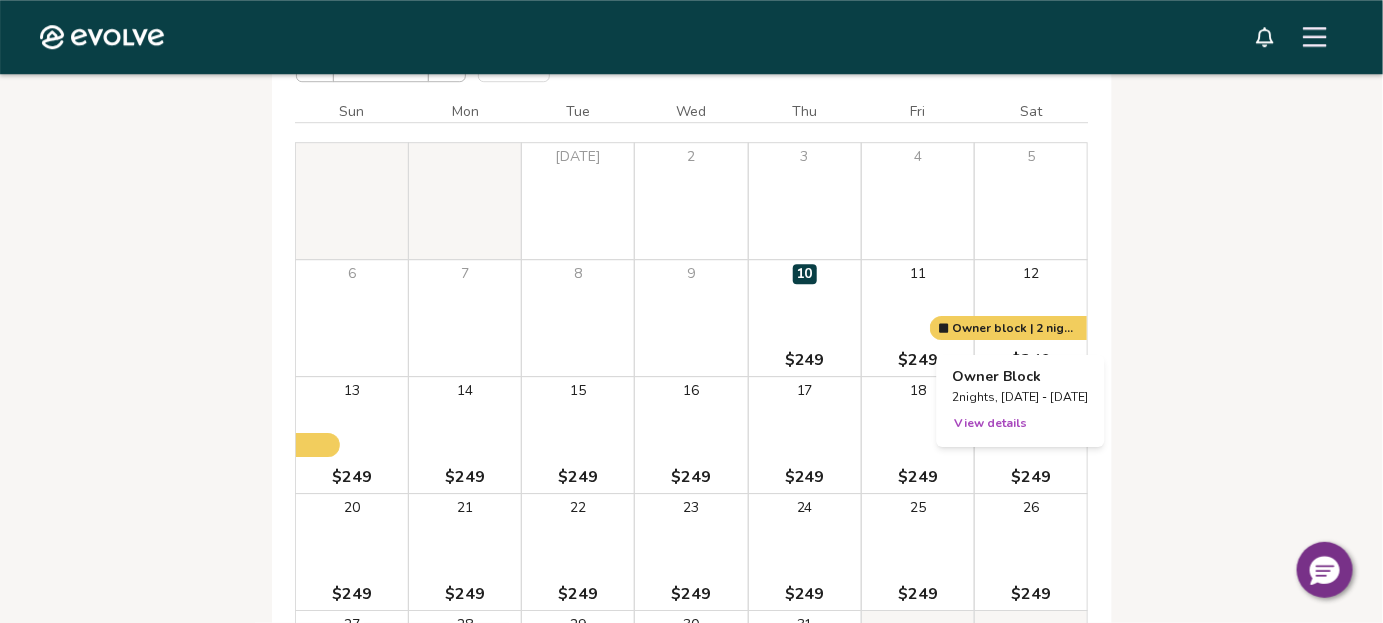 click at bounding box center (1031, 318) 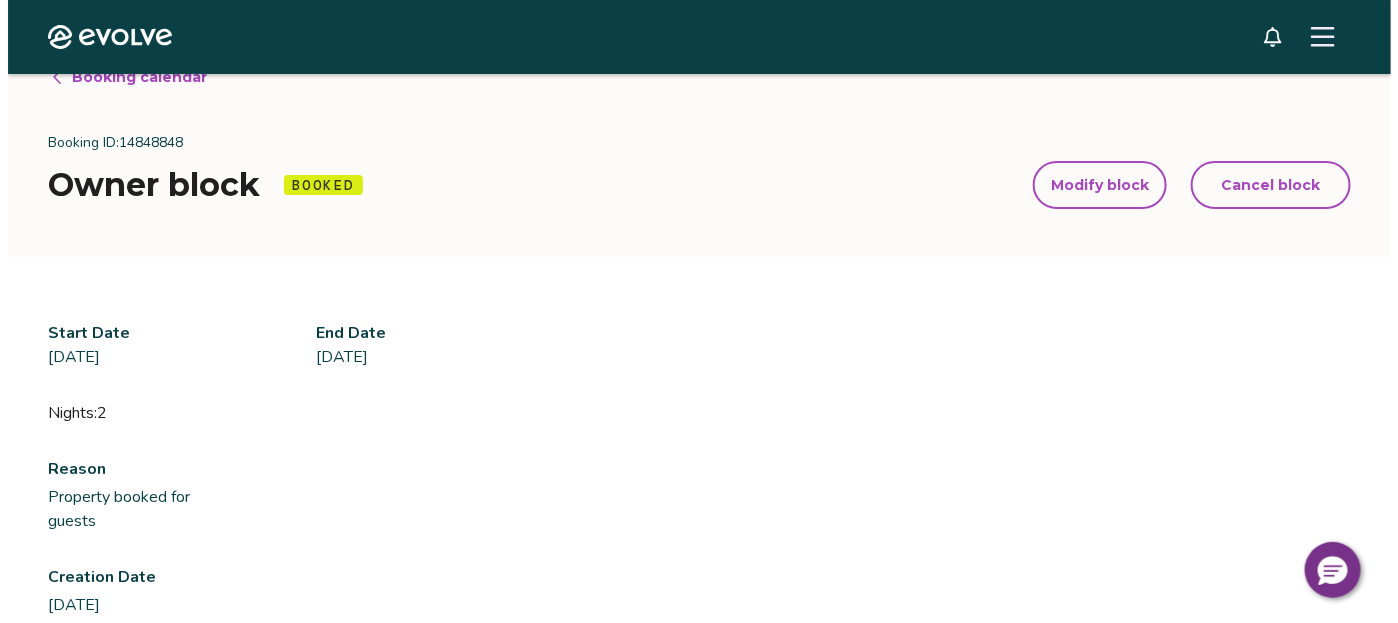 scroll, scrollTop: 0, scrollLeft: 0, axis: both 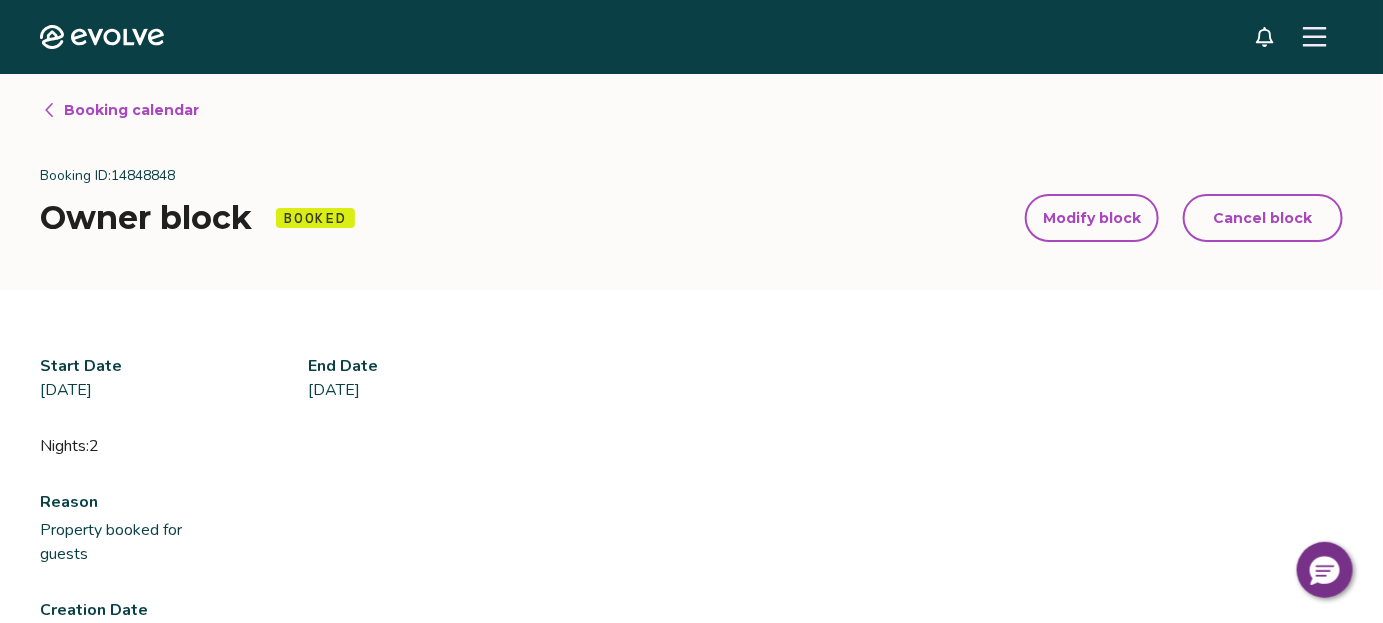 click on "Modify block" at bounding box center [1092, 218] 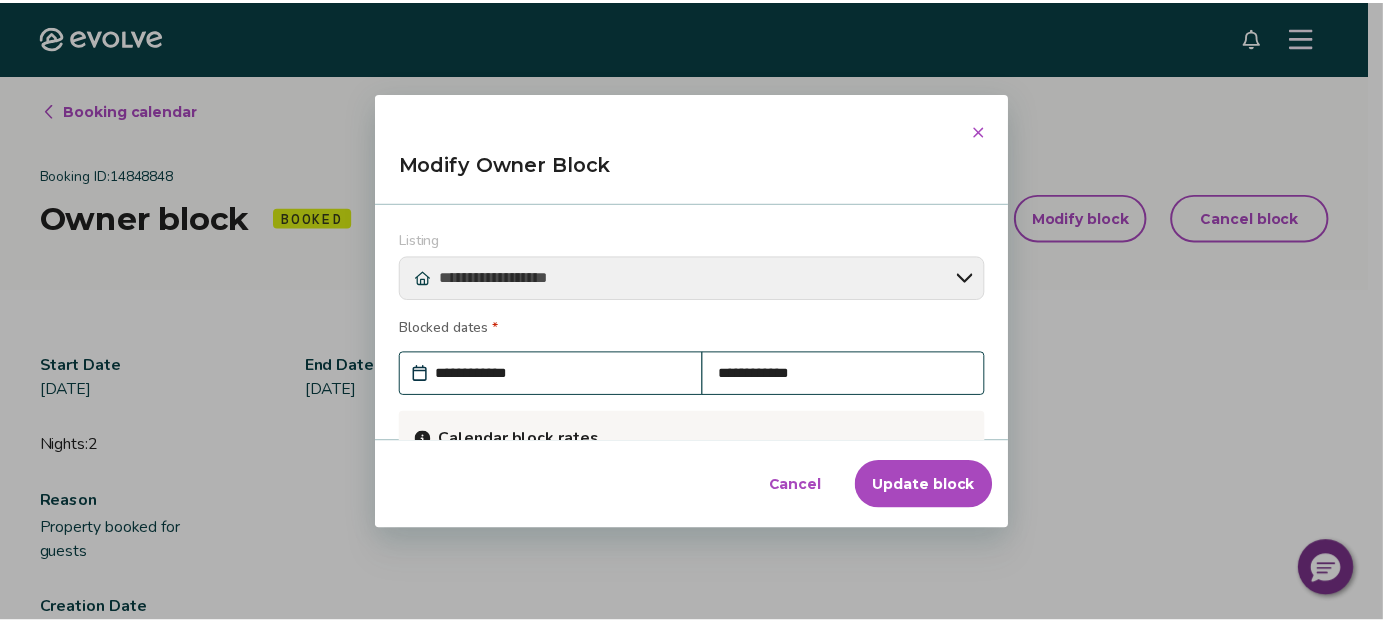 scroll, scrollTop: 271, scrollLeft: 0, axis: vertical 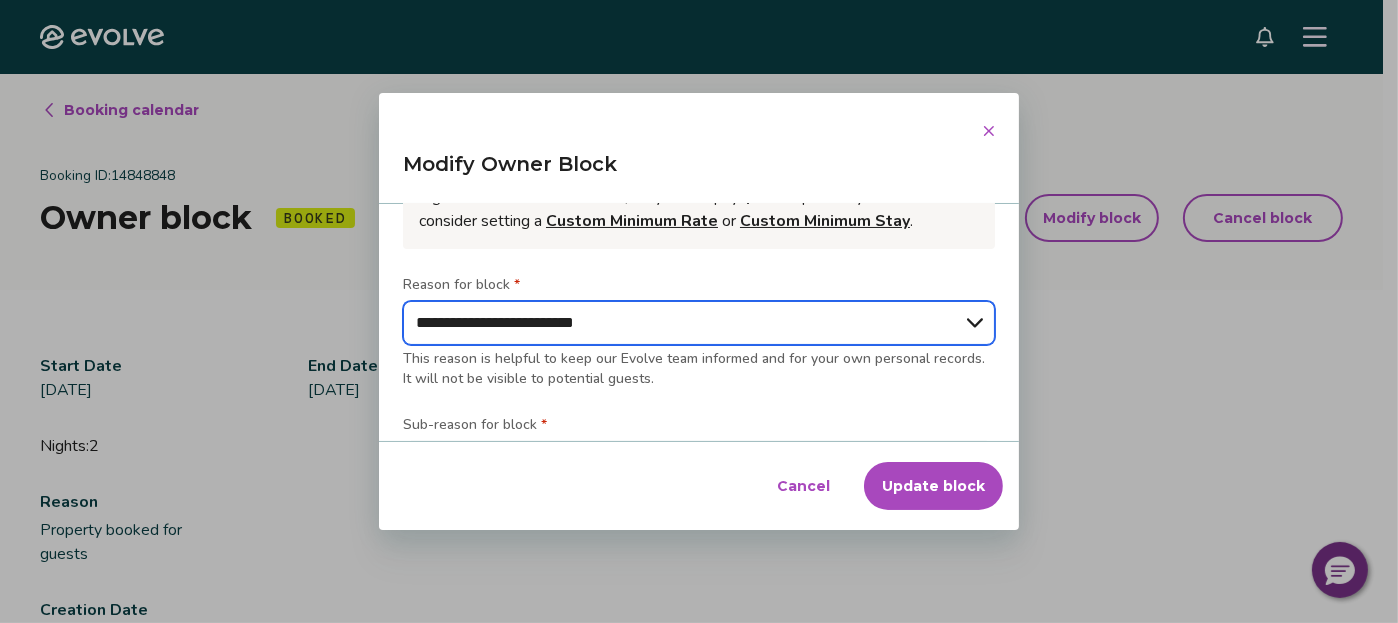 click on "**********" at bounding box center [699, 323] 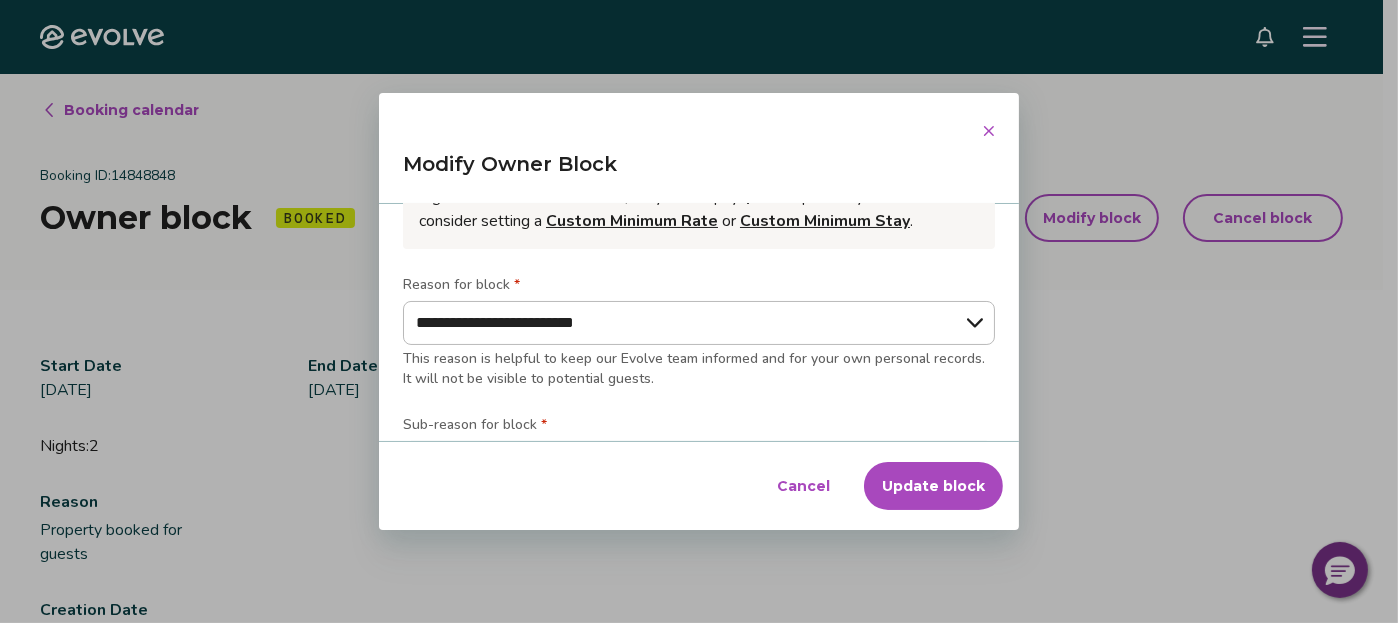 click 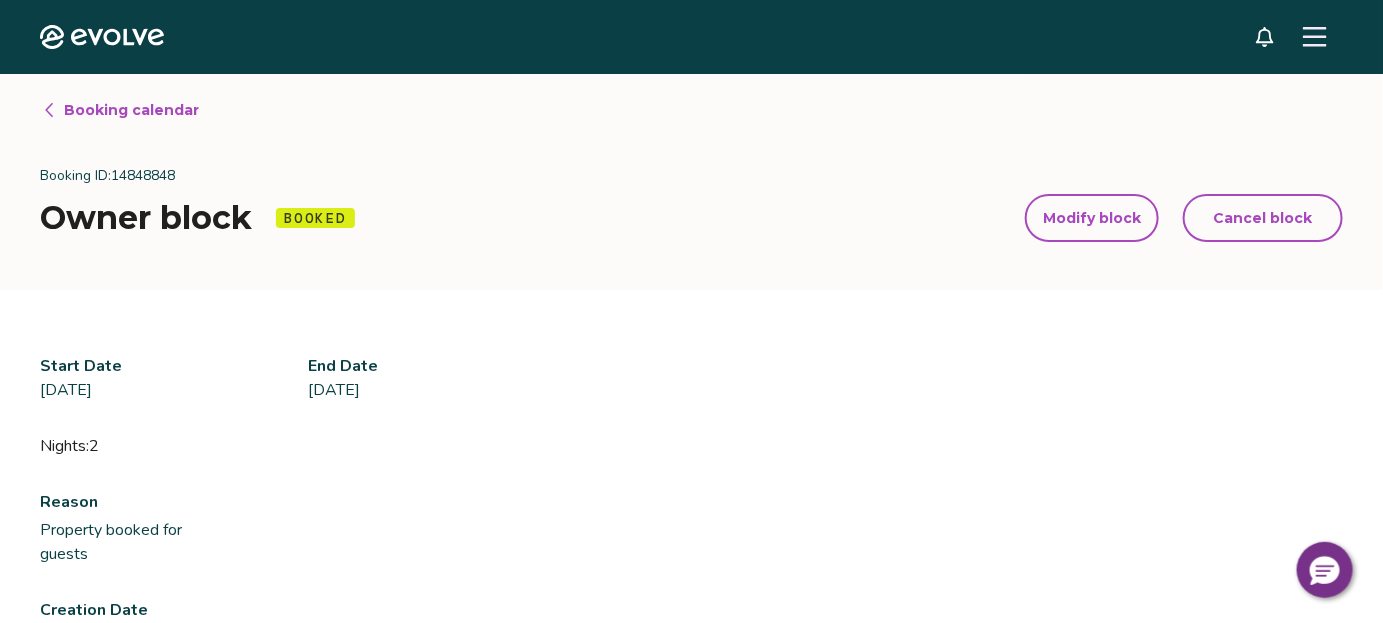click on "Start Date [DATE] End Date [DATE] Nights:  2 Reason Property booked for guests Creation Date [DATE]" at bounding box center [691, 674] 